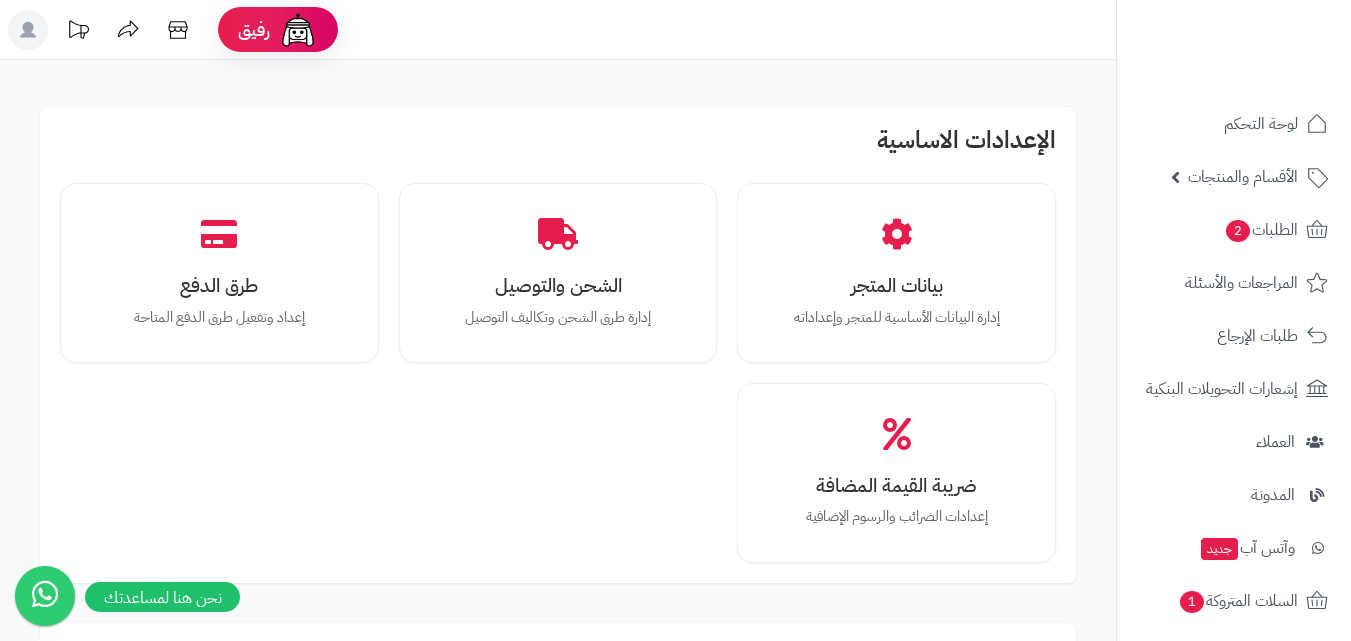 scroll, scrollTop: 0, scrollLeft: 0, axis: both 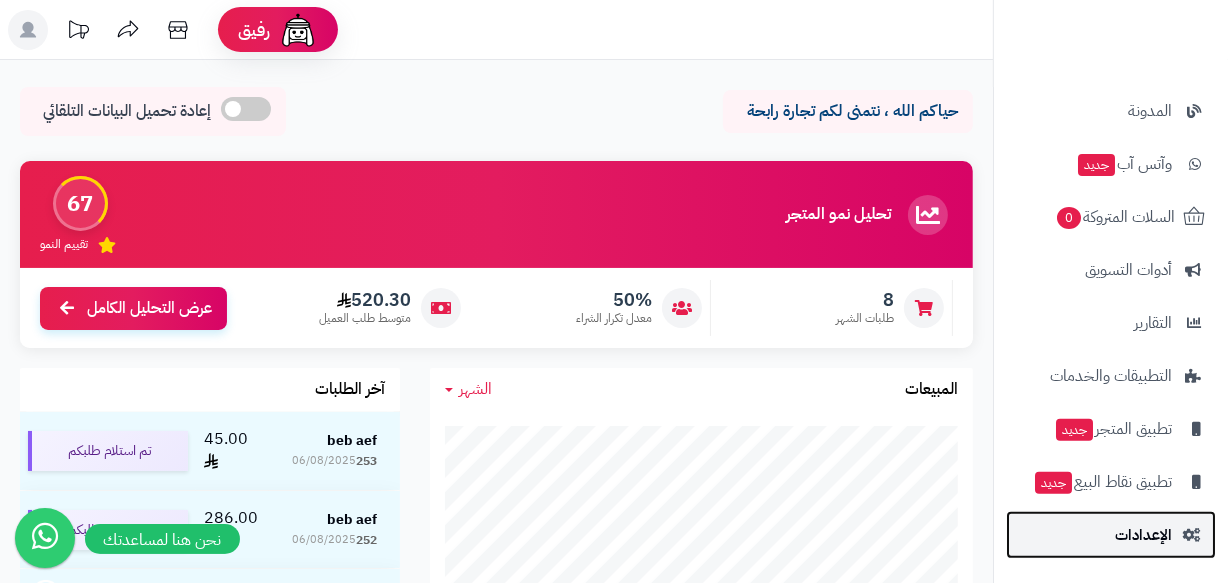 click on "الإعدادات" at bounding box center [1143, 535] 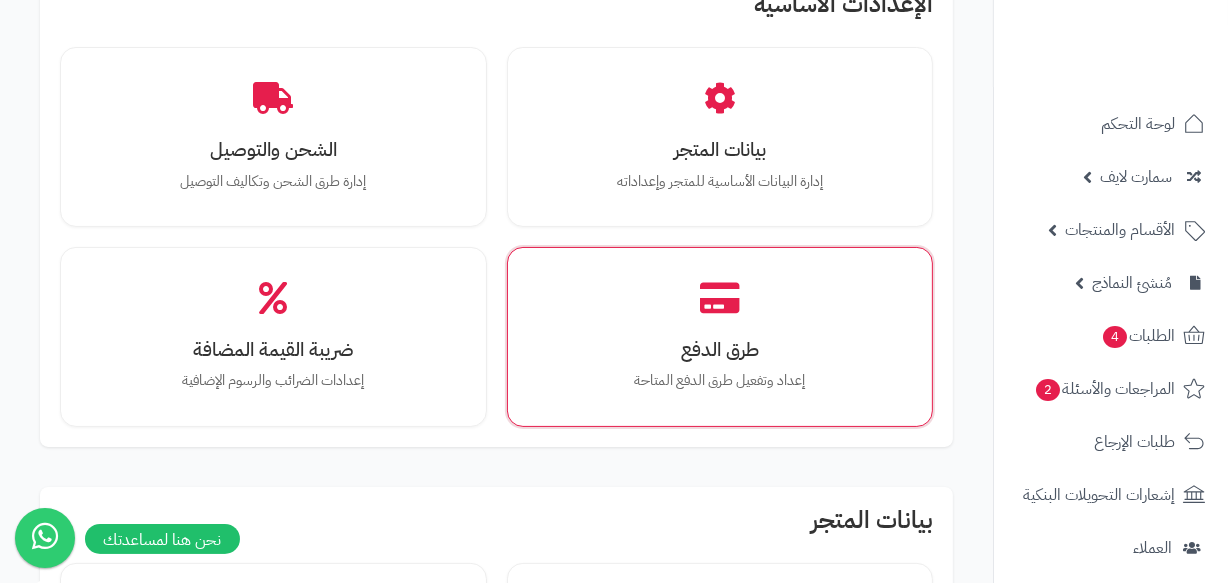 scroll, scrollTop: 136, scrollLeft: 0, axis: vertical 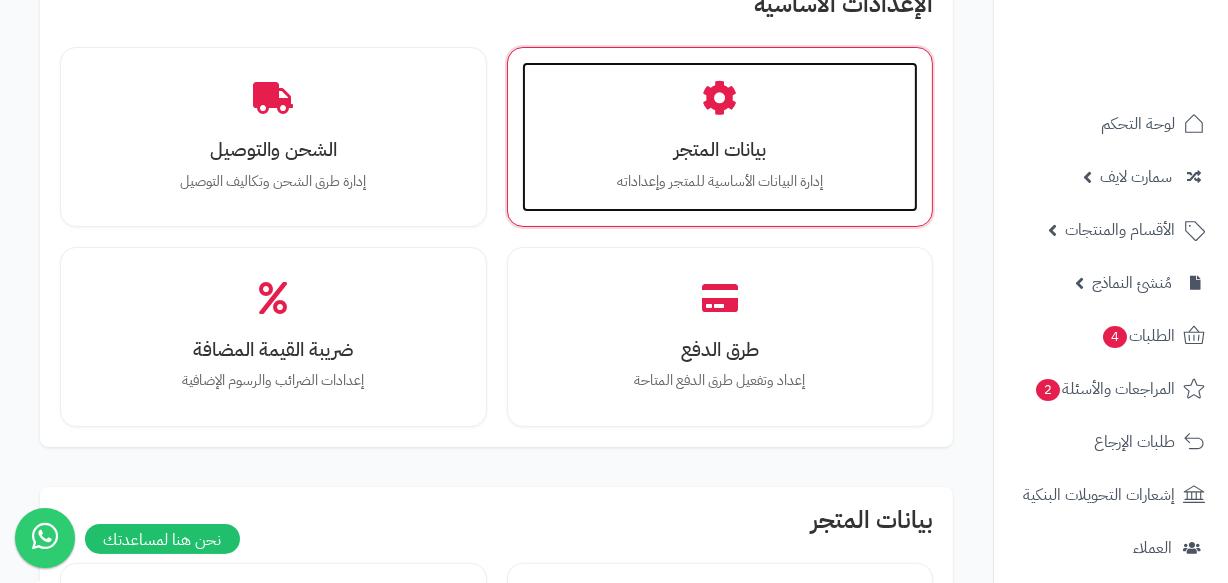 click on "إدارة البيانات الأساسية للمتجر وإعداداته" at bounding box center [720, 182] 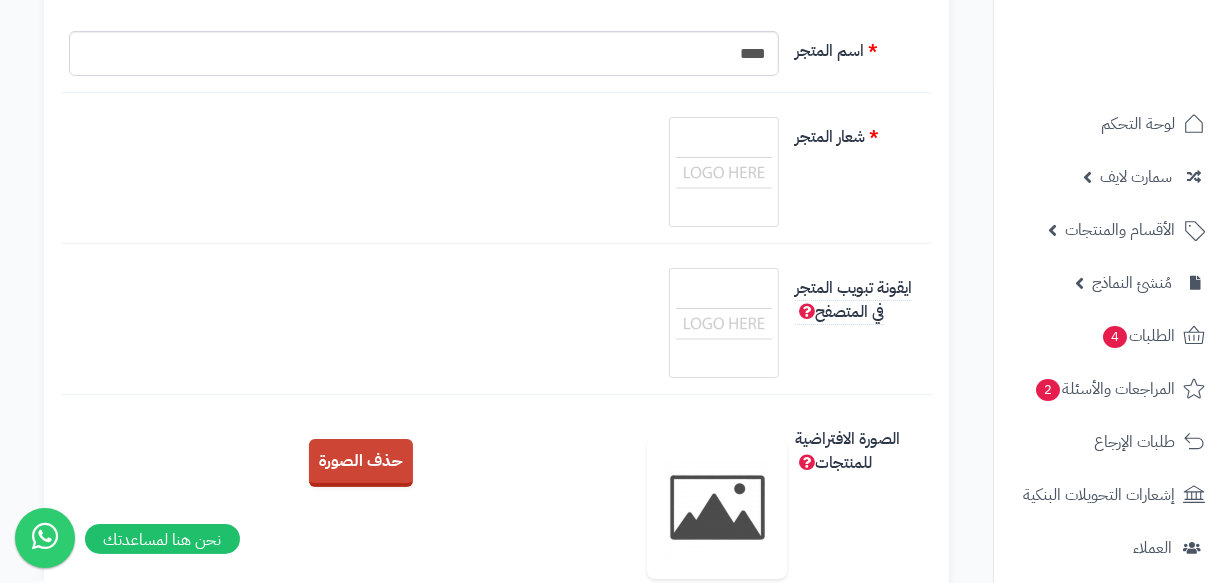 scroll, scrollTop: 0, scrollLeft: 0, axis: both 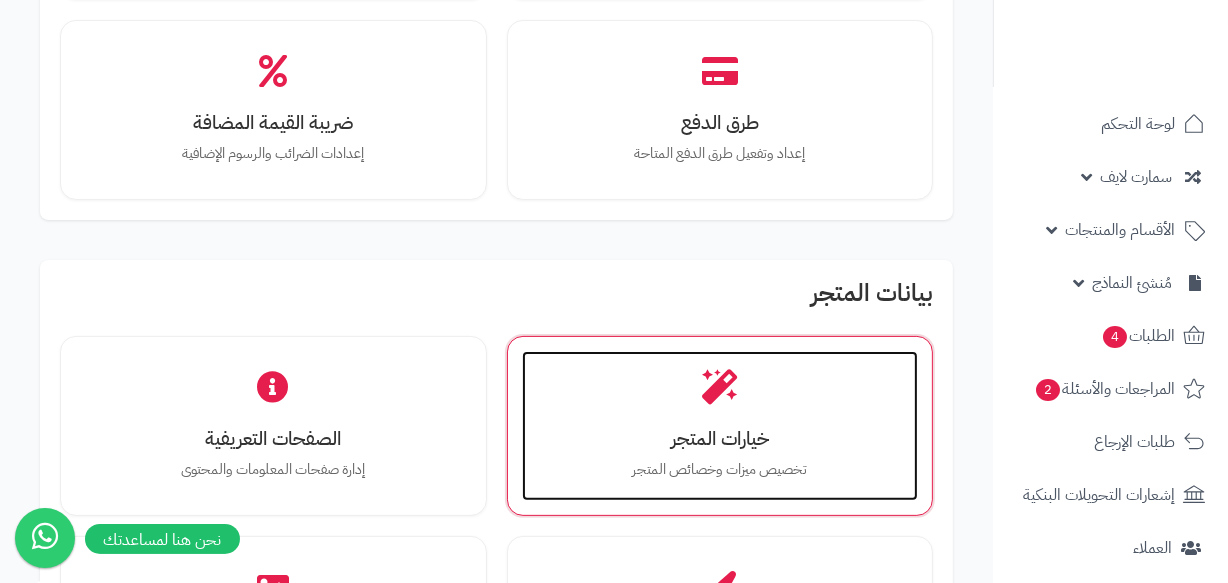 click on "خيارات المتجر" at bounding box center (720, 438) 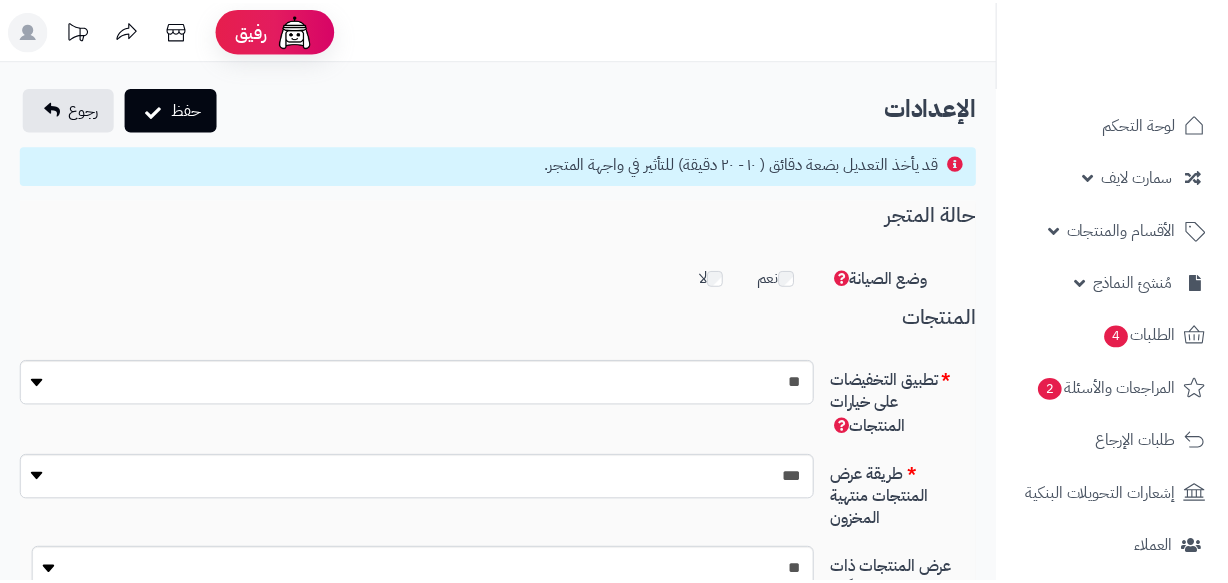 scroll, scrollTop: 0, scrollLeft: 0, axis: both 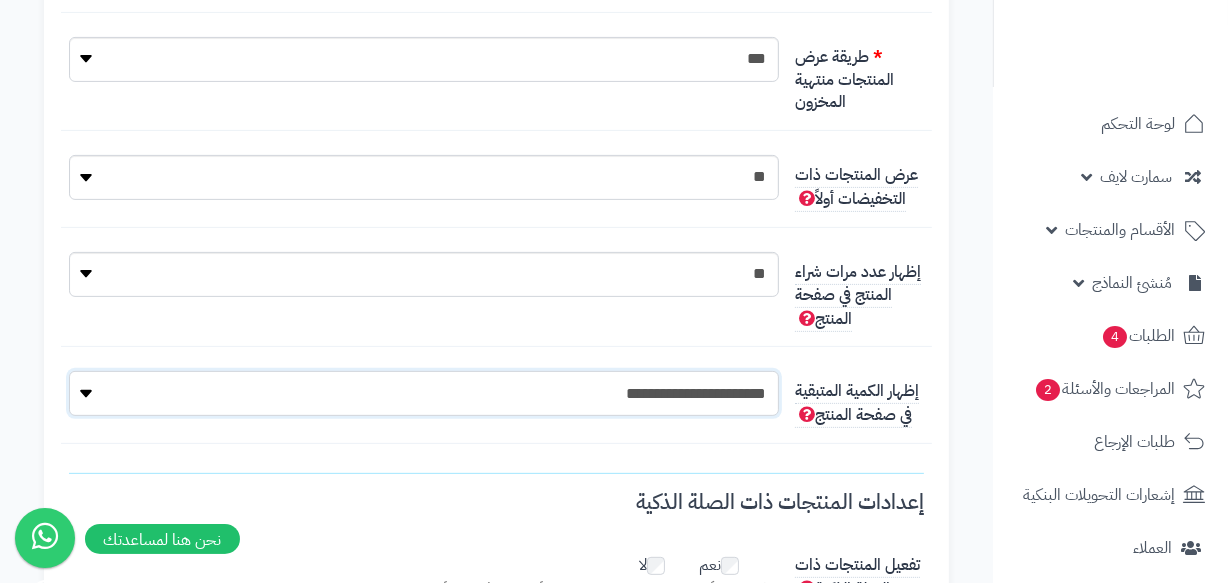 click on "**********" at bounding box center [424, 393] 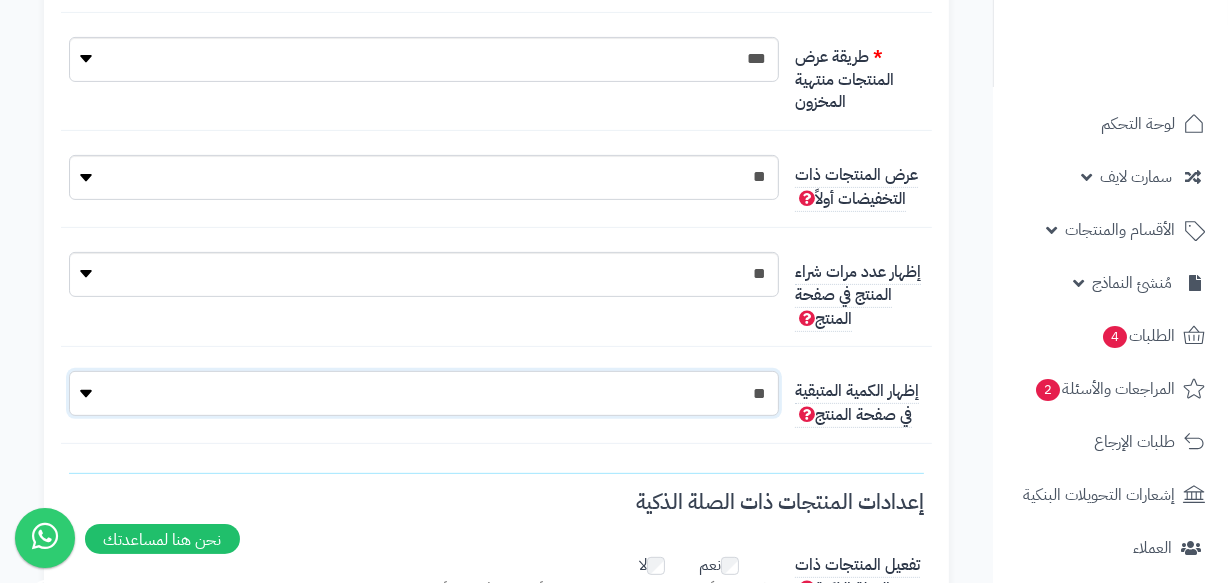 click on "**********" at bounding box center [424, 393] 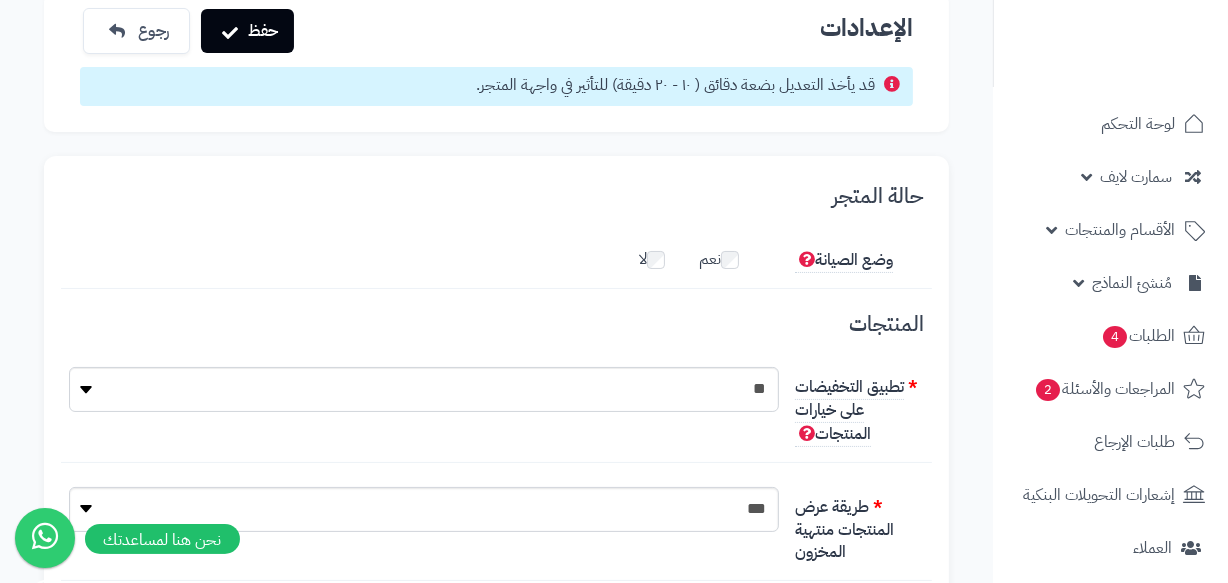 scroll, scrollTop: 0, scrollLeft: 0, axis: both 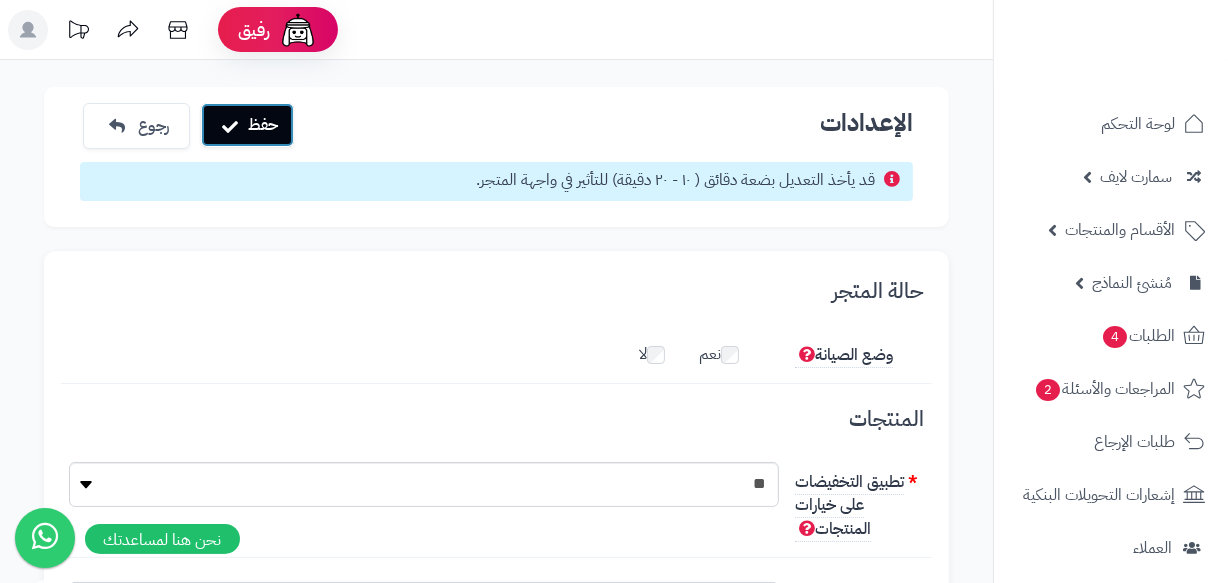 click on "حفظ" at bounding box center (247, 125) 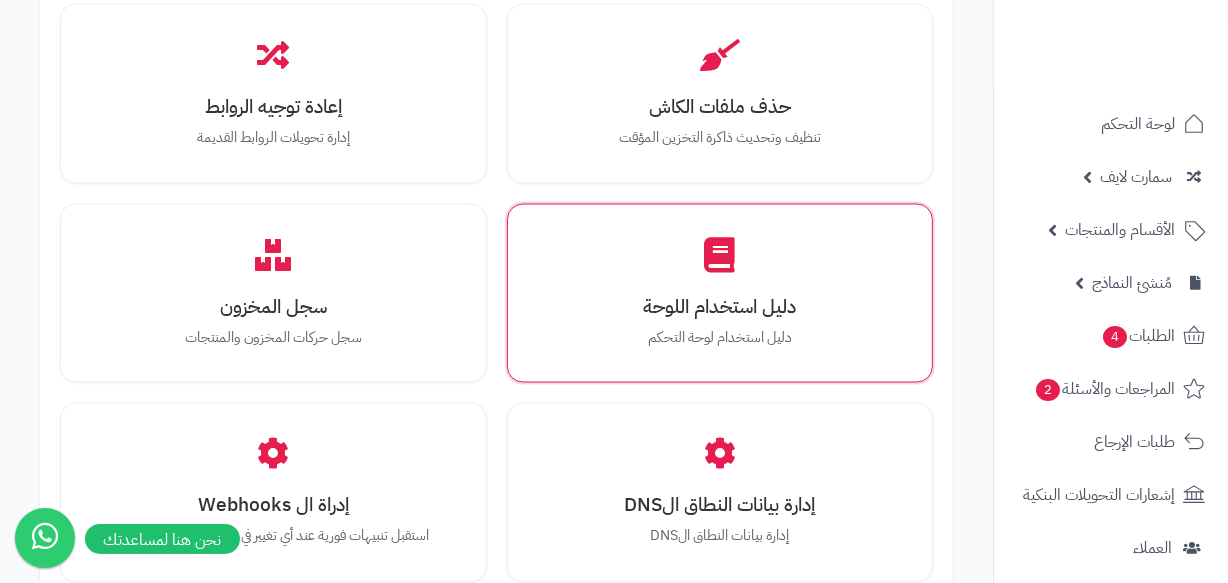 scroll, scrollTop: 3000, scrollLeft: 0, axis: vertical 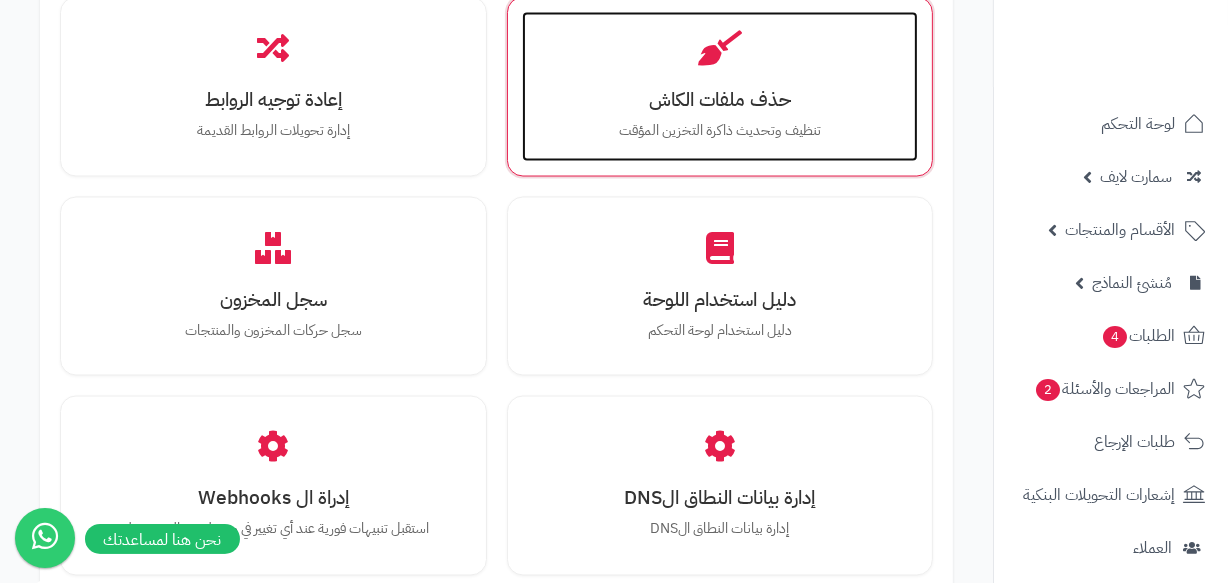 click on "حذف ملفات الكاش" at bounding box center (720, 99) 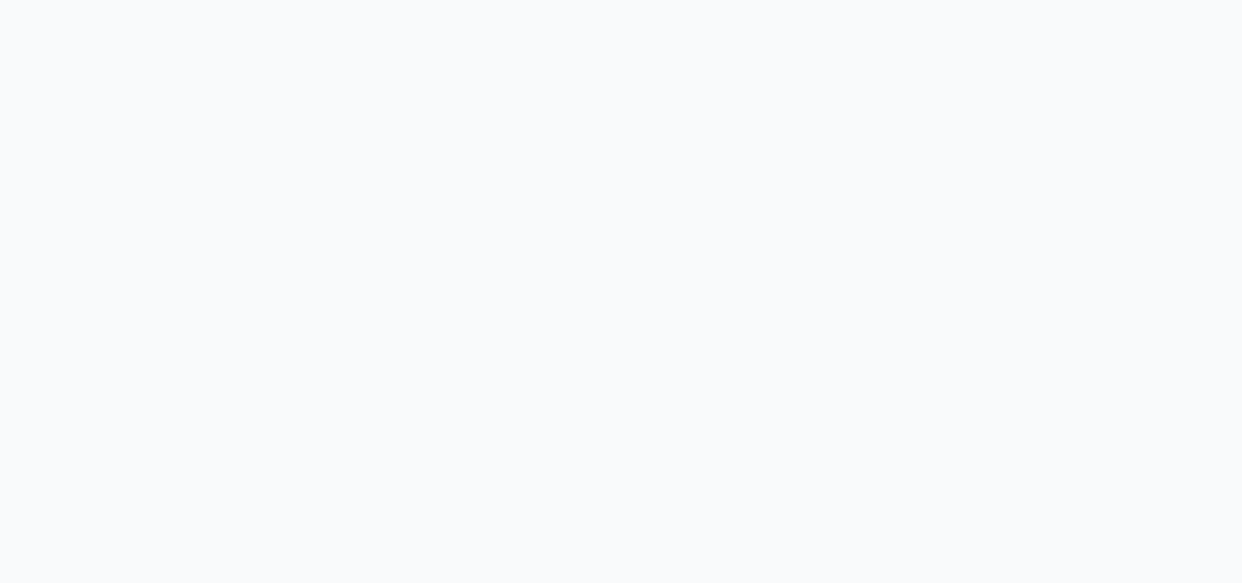scroll, scrollTop: 0, scrollLeft: 0, axis: both 